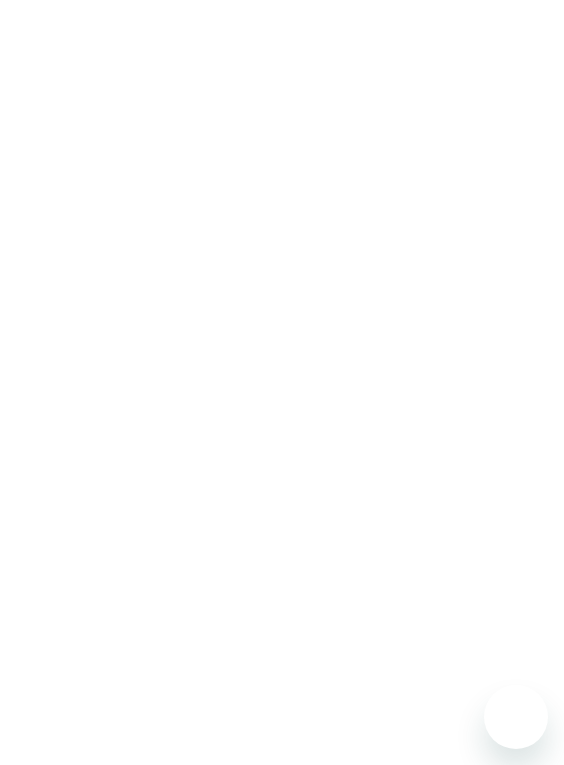scroll, scrollTop: 0, scrollLeft: 0, axis: both 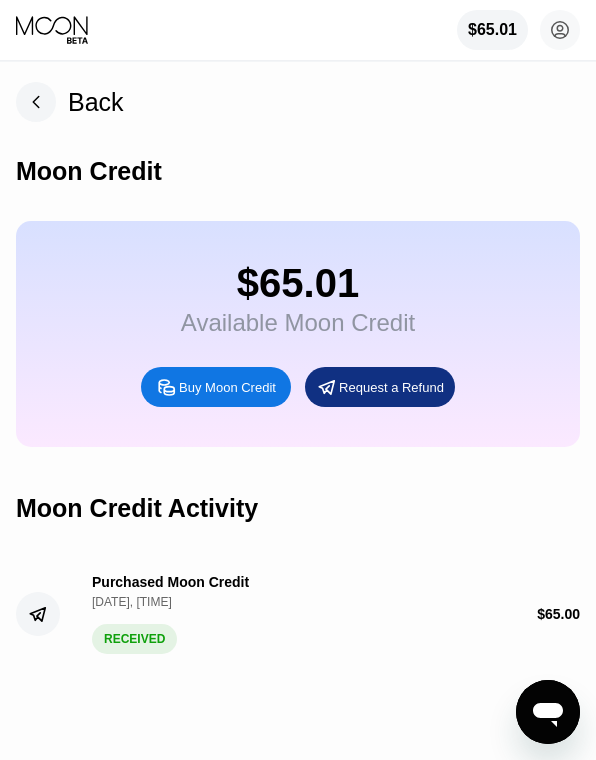 drag, startPoint x: 85, startPoint y: 34, endPoint x: 121, endPoint y: 51, distance: 39.812057 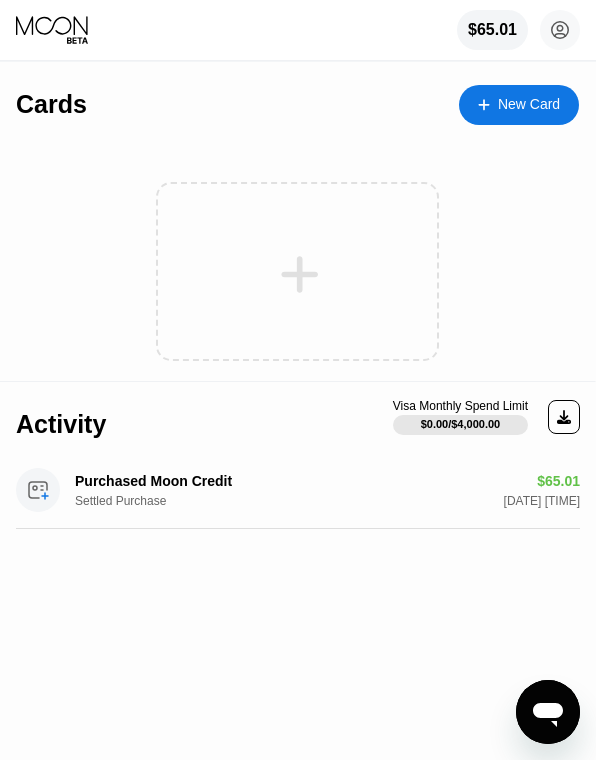 click on "New Card" at bounding box center (529, 104) 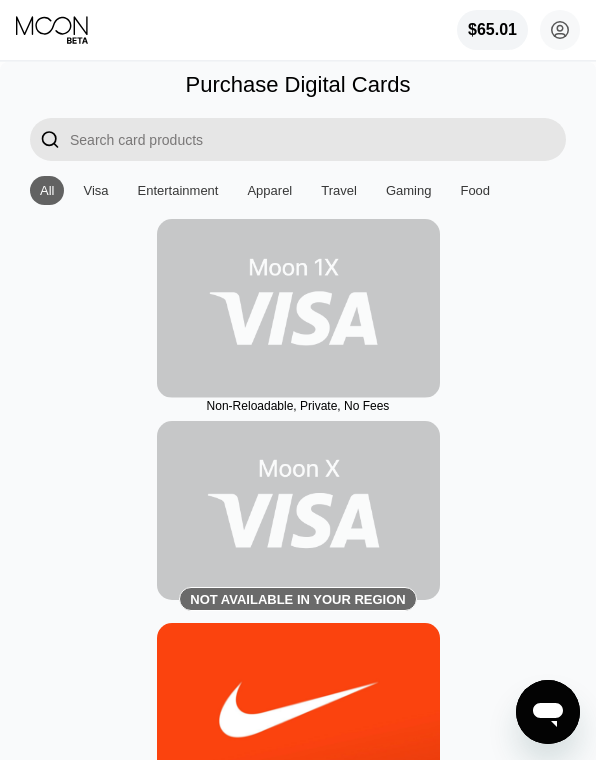 click at bounding box center (298, 308) 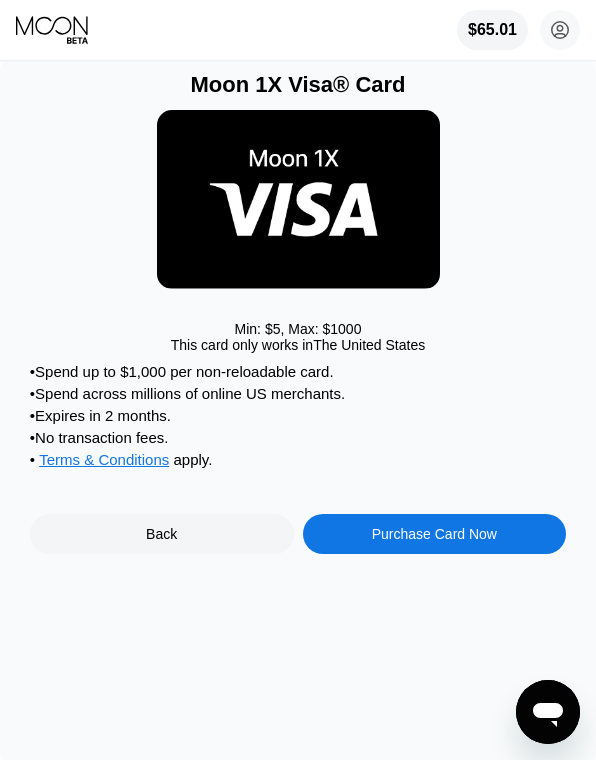 click on "Purchase Card Now" at bounding box center [434, 534] 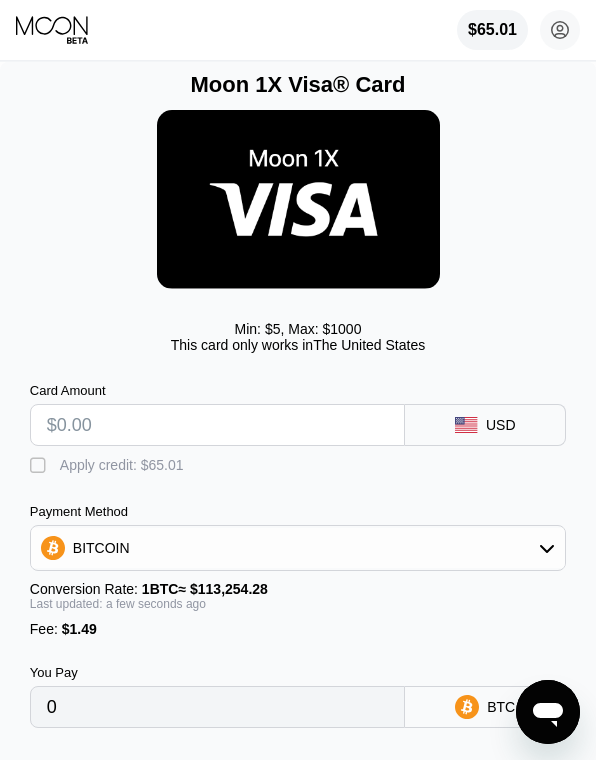 drag, startPoint x: 107, startPoint y: 438, endPoint x: 118, endPoint y: 435, distance: 11.401754 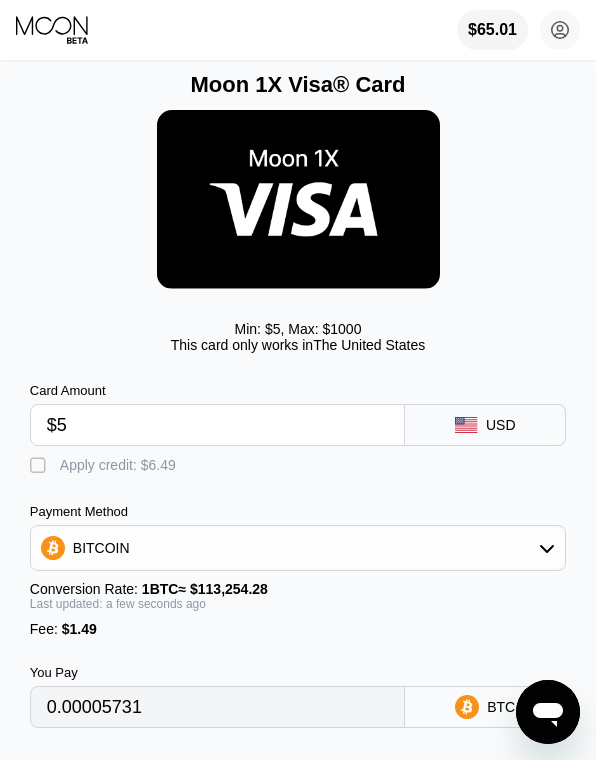 type on "0.00005731" 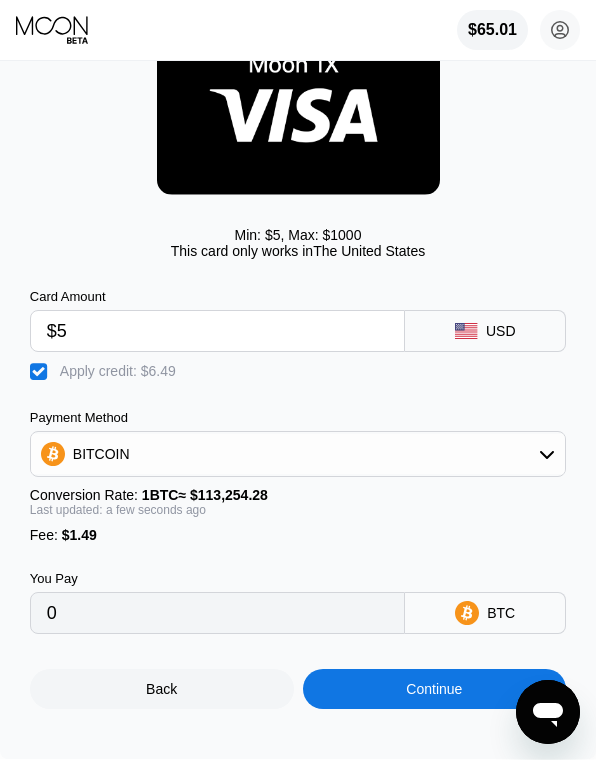 scroll, scrollTop: 134, scrollLeft: 0, axis: vertical 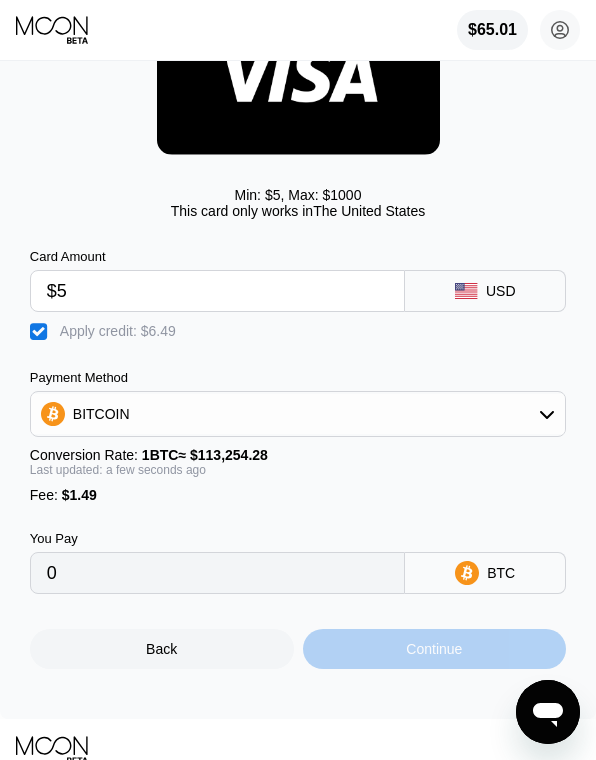 click on "Continue" at bounding box center [434, 649] 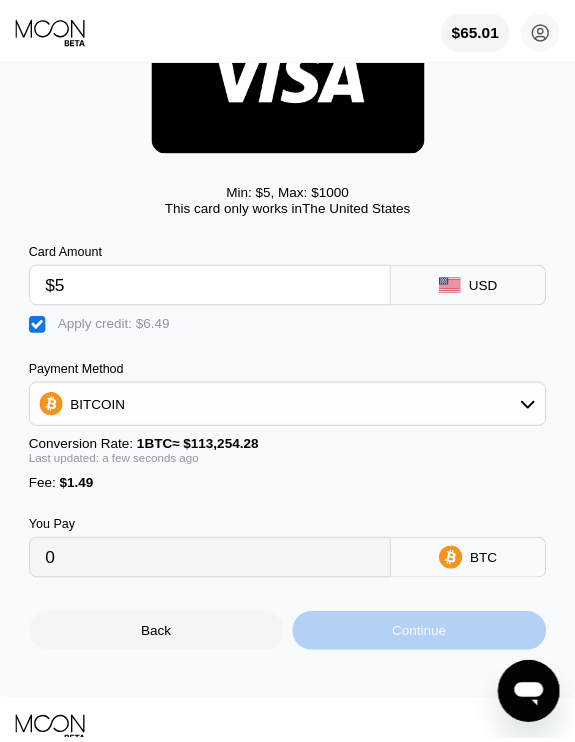 scroll, scrollTop: 0, scrollLeft: 0, axis: both 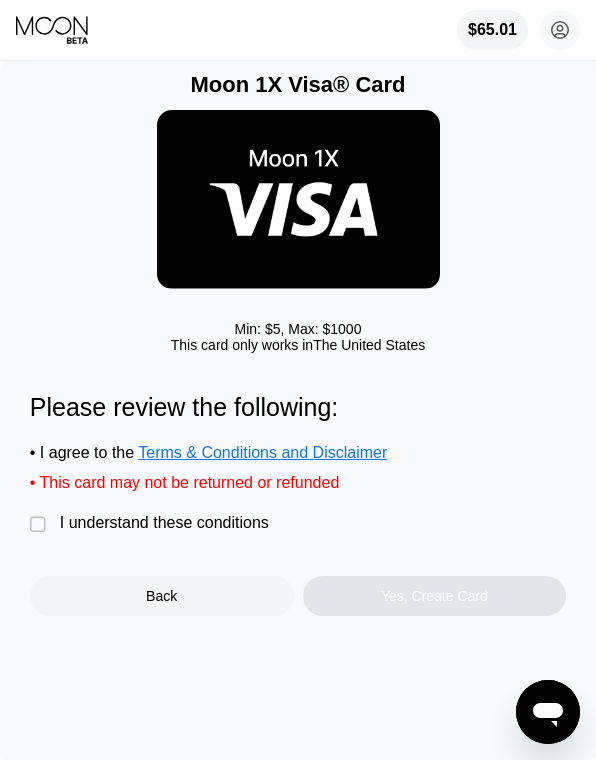 click on "" at bounding box center [40, 525] 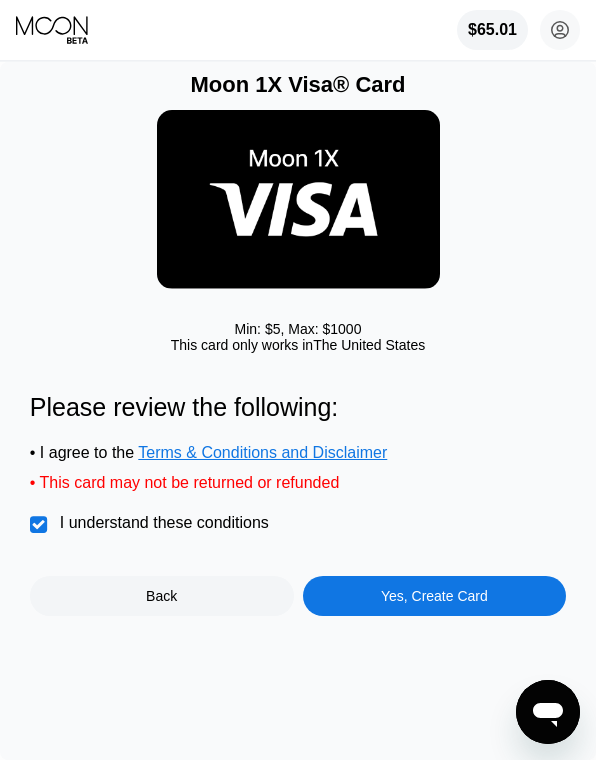 drag, startPoint x: 414, startPoint y: 575, endPoint x: 395, endPoint y: 573, distance: 19.104973 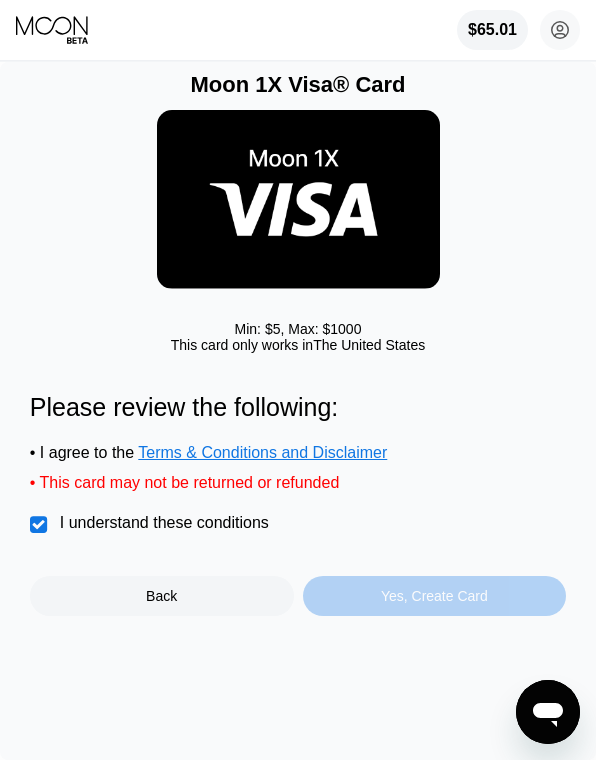click on "Yes, Create Card" at bounding box center (434, 596) 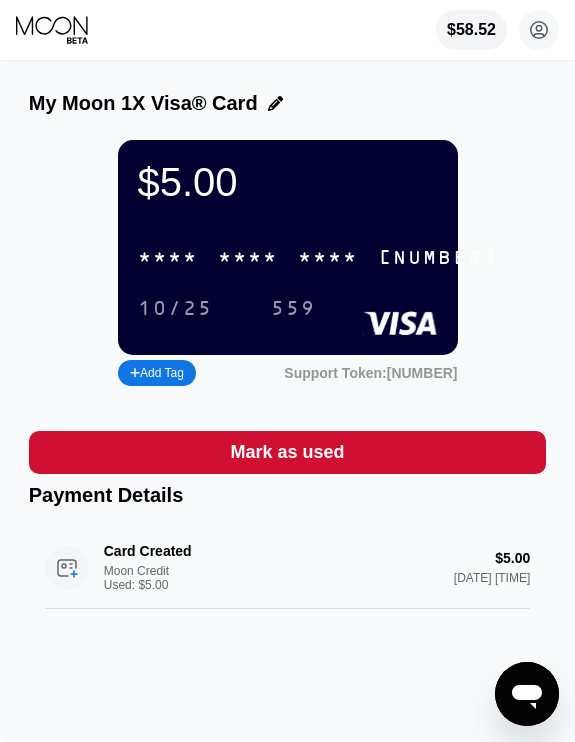 click on "* * * *" at bounding box center (328, 258) 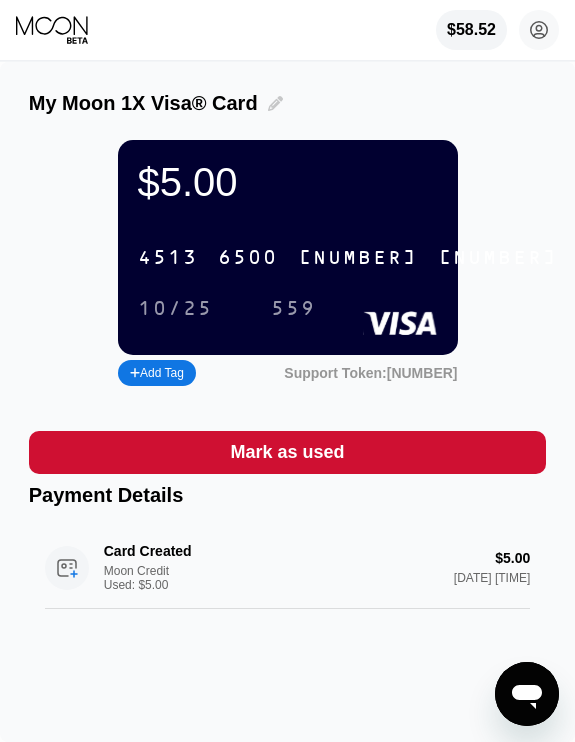click 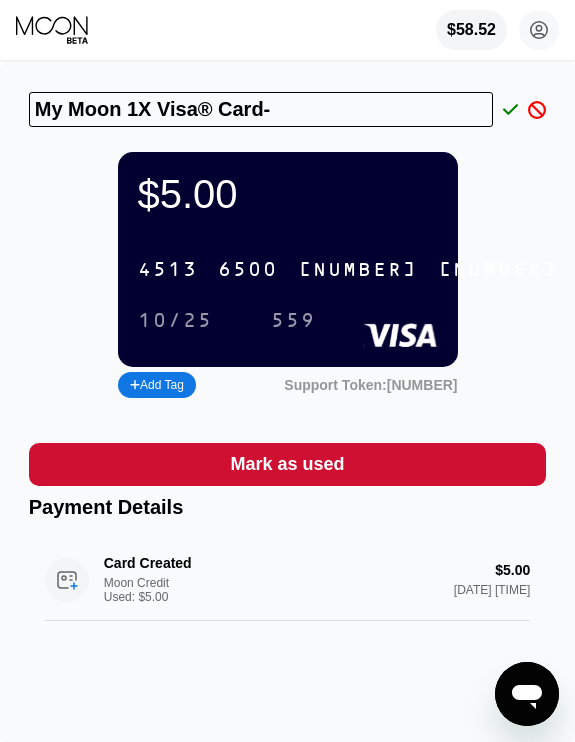 type on "My Moon 1X Visa® Card-" 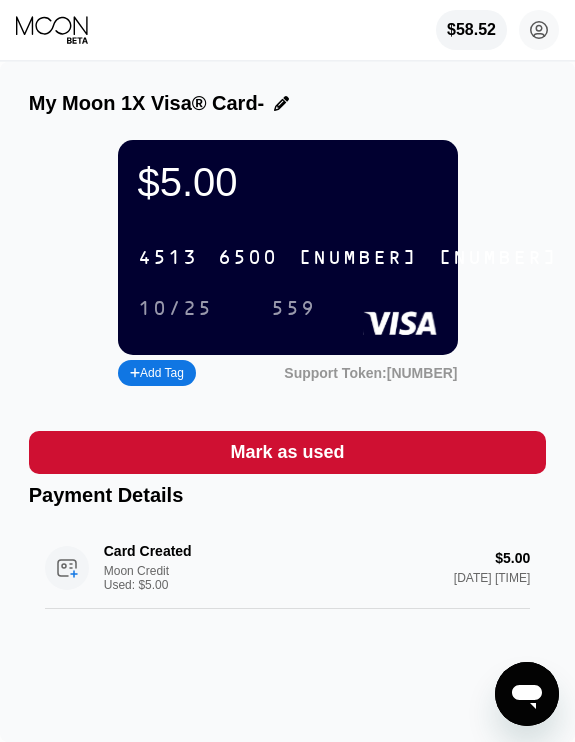 drag, startPoint x: 41, startPoint y: 21, endPoint x: 113, endPoint y: 37, distance: 73.756355 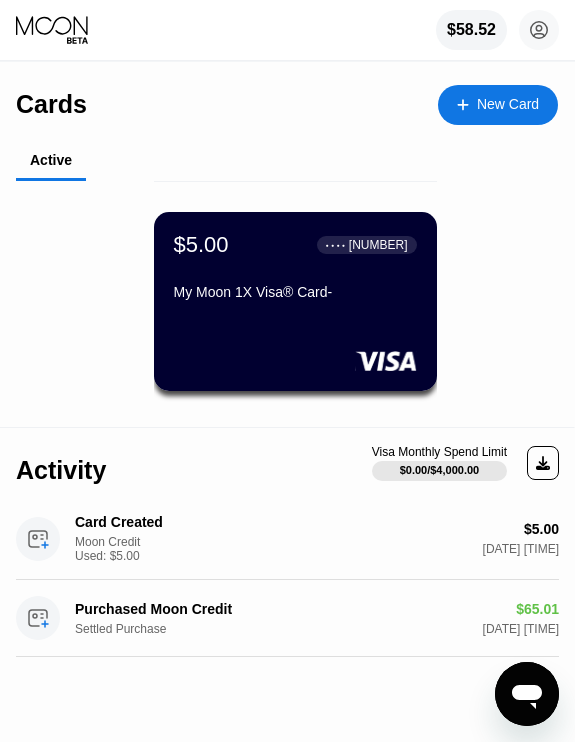 click on "New Card" at bounding box center (508, 104) 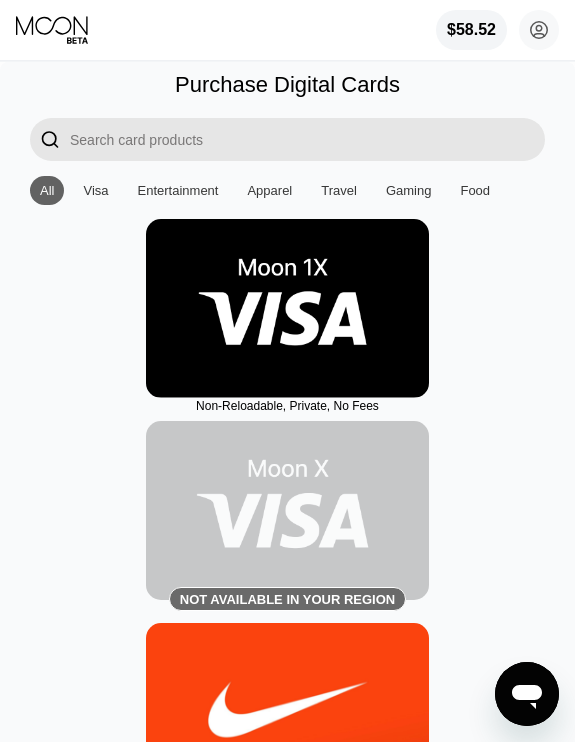 drag, startPoint x: 345, startPoint y: 282, endPoint x: 511, endPoint y: 281, distance: 166.003 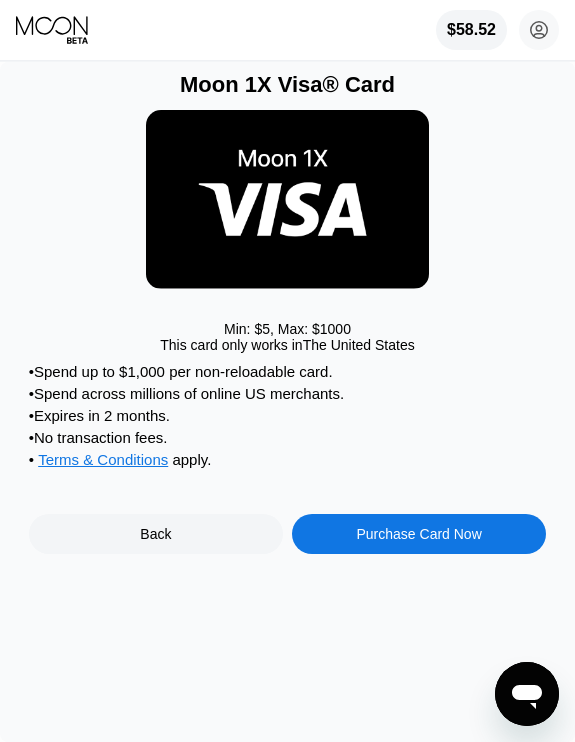 click on "Purchase Card Now" at bounding box center [418, 534] 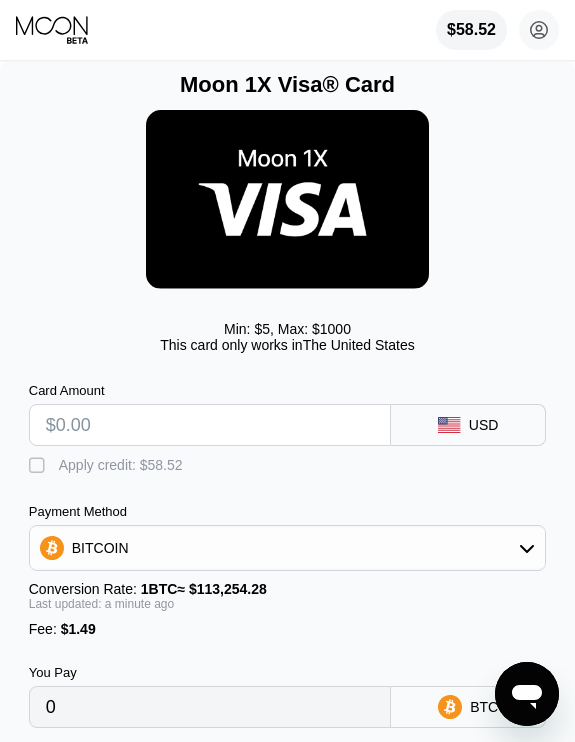 click at bounding box center (210, 425) 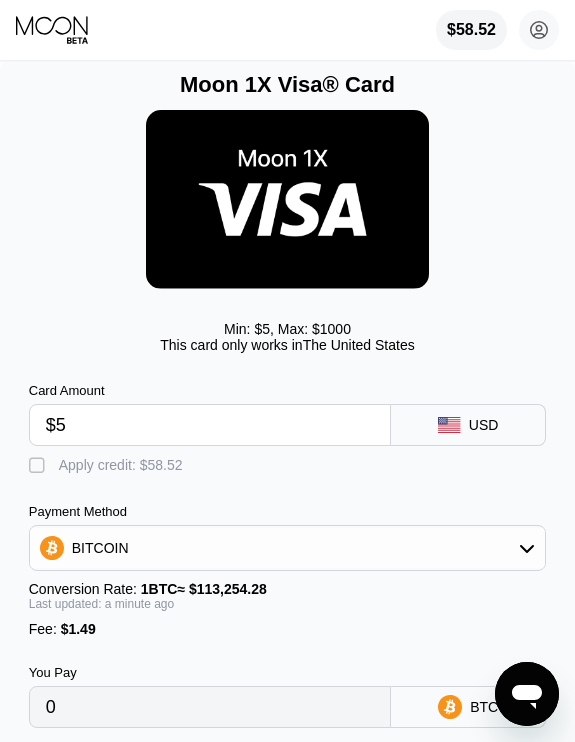 type on "0.00005731" 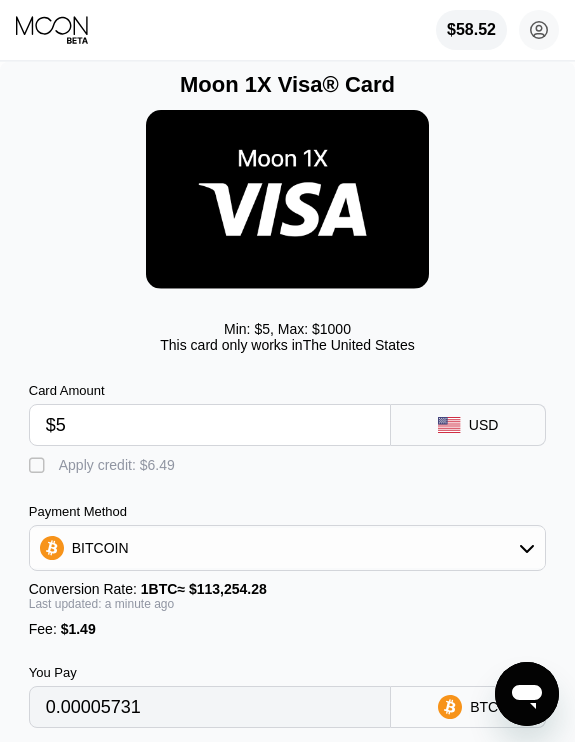 type on "$5" 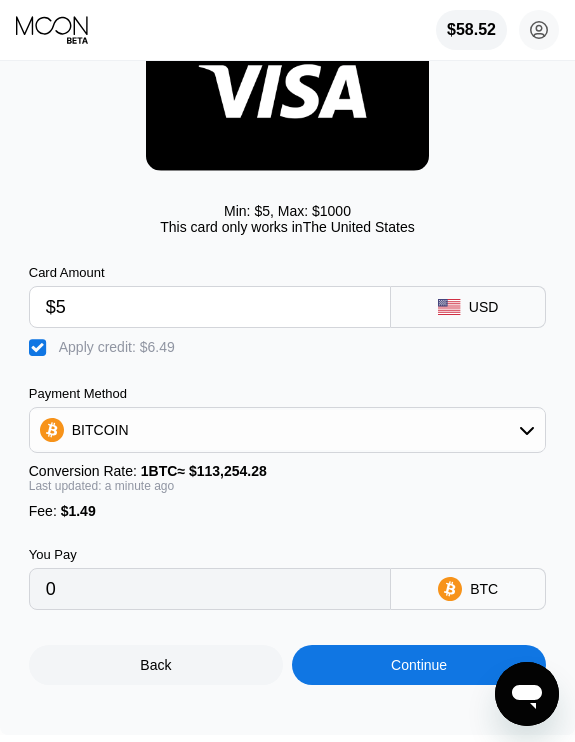 scroll, scrollTop: 142, scrollLeft: 0, axis: vertical 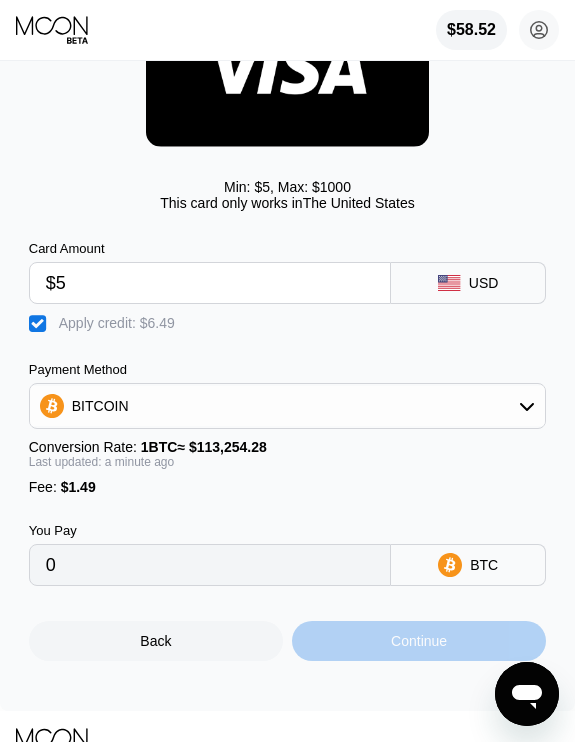 click on "Continue" at bounding box center (419, 641) 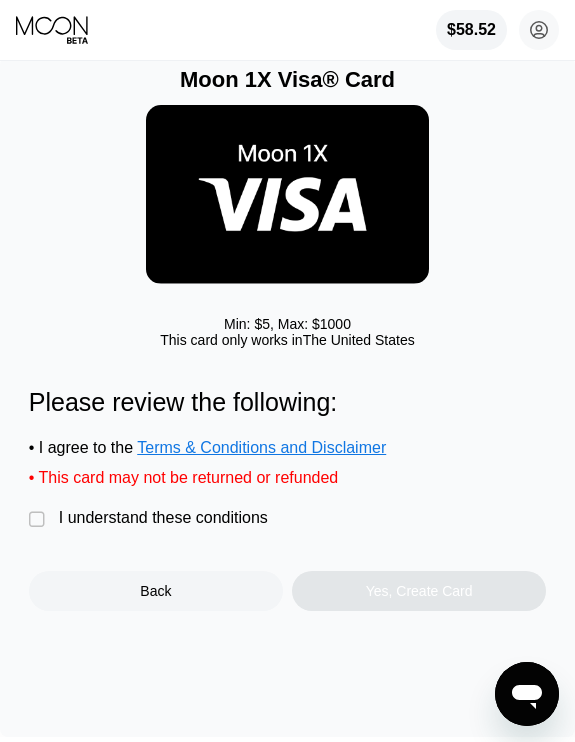 drag, startPoint x: 38, startPoint y: 524, endPoint x: 79, endPoint y: 521, distance: 41.109608 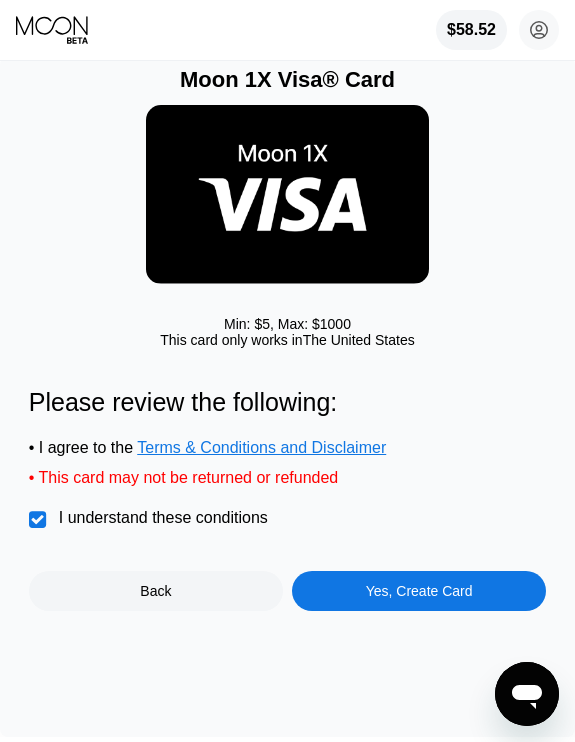 scroll, scrollTop: 2, scrollLeft: 0, axis: vertical 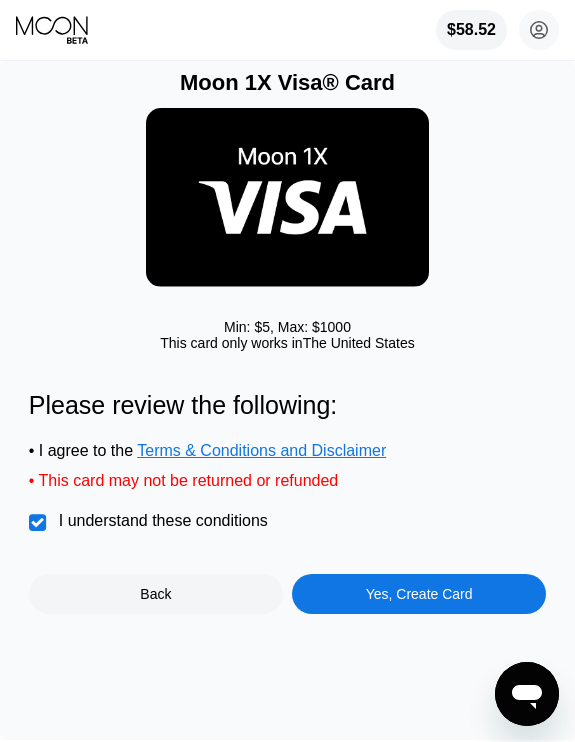 click on "Yes, Create Card" at bounding box center (419, 594) 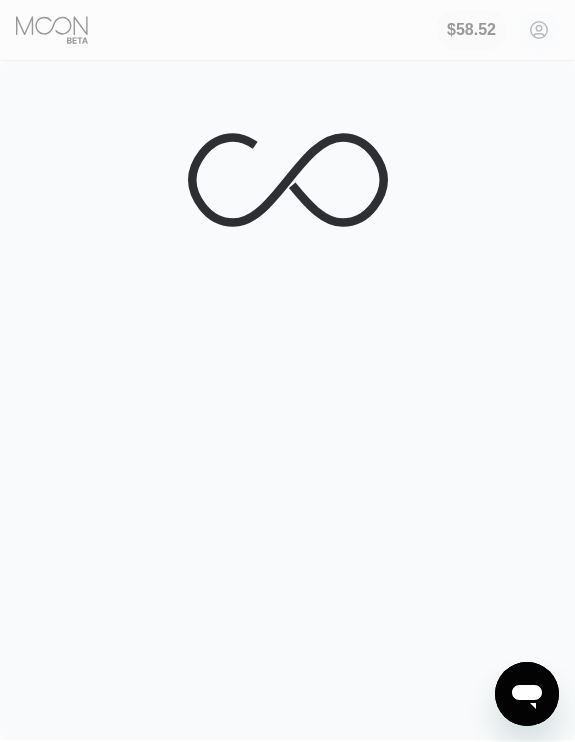 scroll, scrollTop: 0, scrollLeft: 0, axis: both 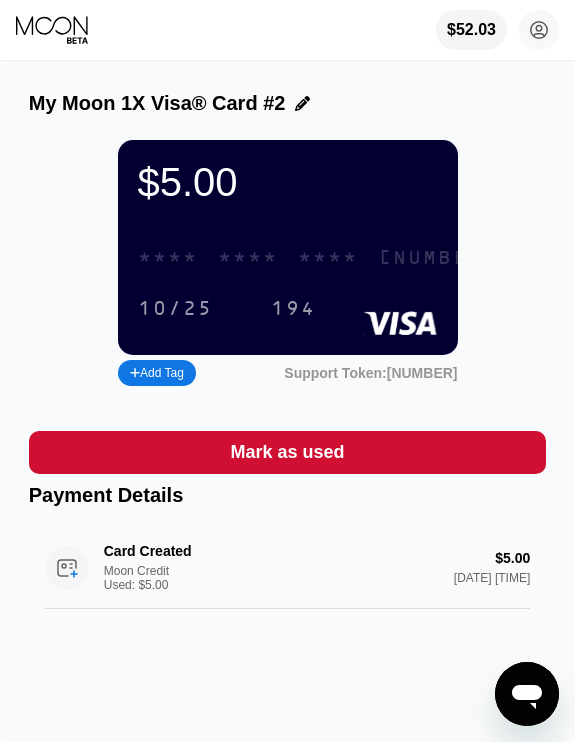 click on "9969" at bounding box center [438, 258] 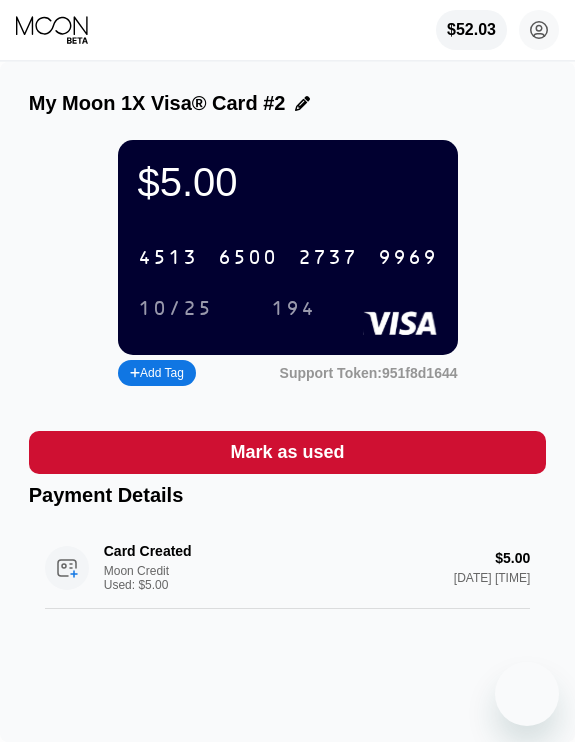 scroll, scrollTop: 0, scrollLeft: 0, axis: both 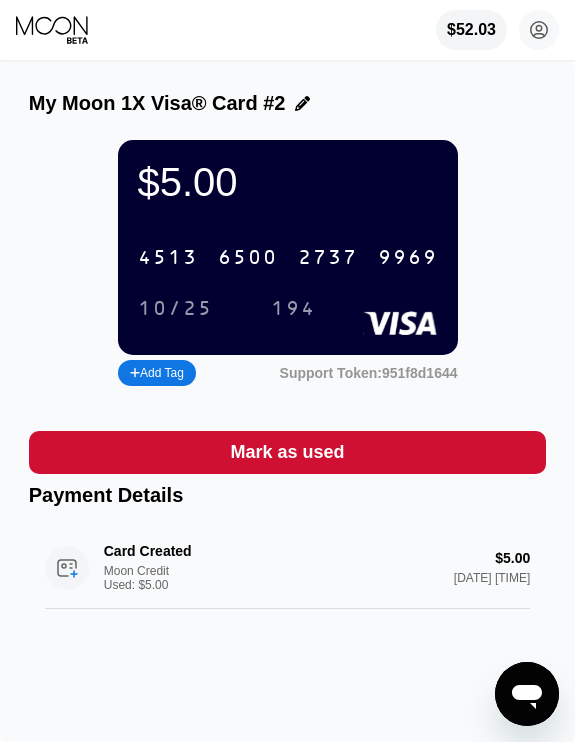 drag, startPoint x: 85, startPoint y: 32, endPoint x: 187, endPoint y: 7, distance: 105.01904 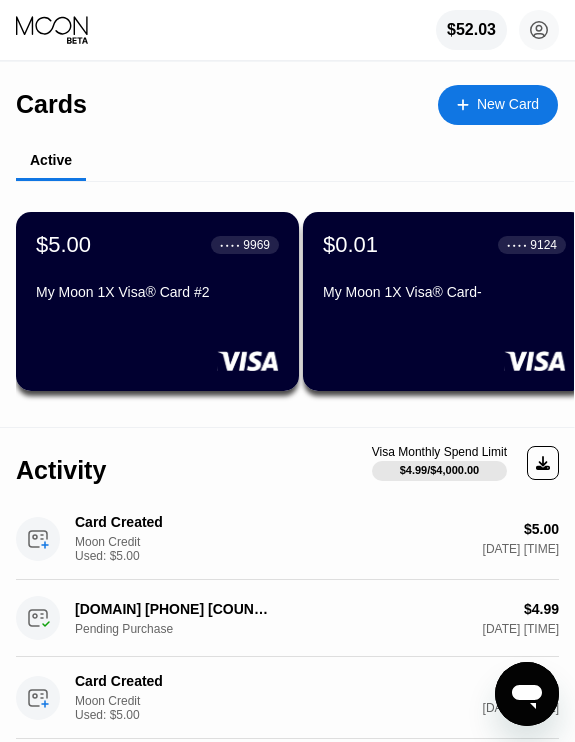 click on "New Card" at bounding box center (508, 104) 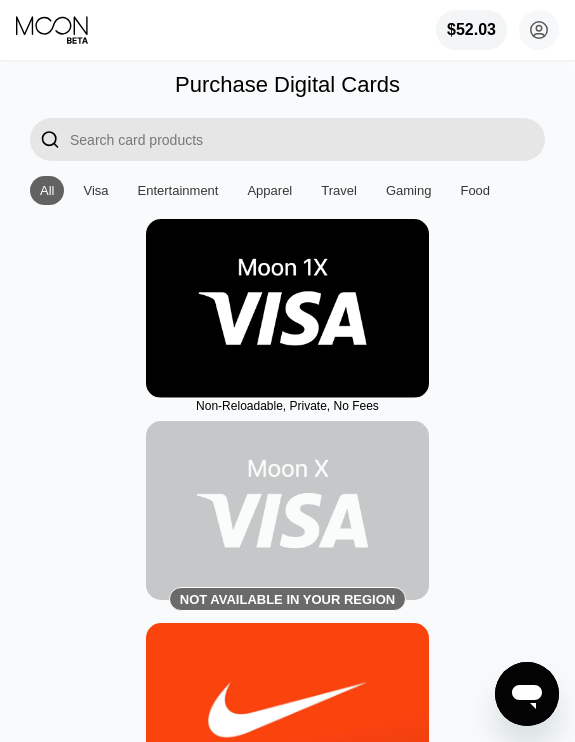 drag, startPoint x: 364, startPoint y: 269, endPoint x: 308, endPoint y: 229, distance: 68.8186 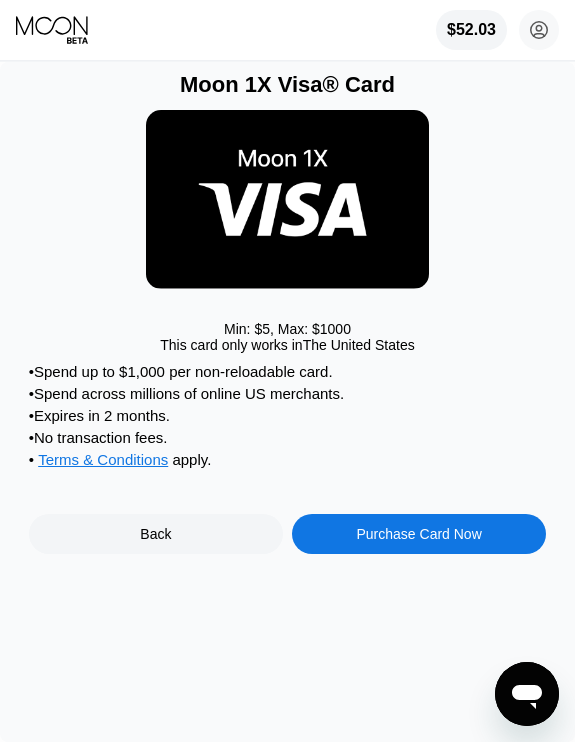 scroll, scrollTop: 21, scrollLeft: 0, axis: vertical 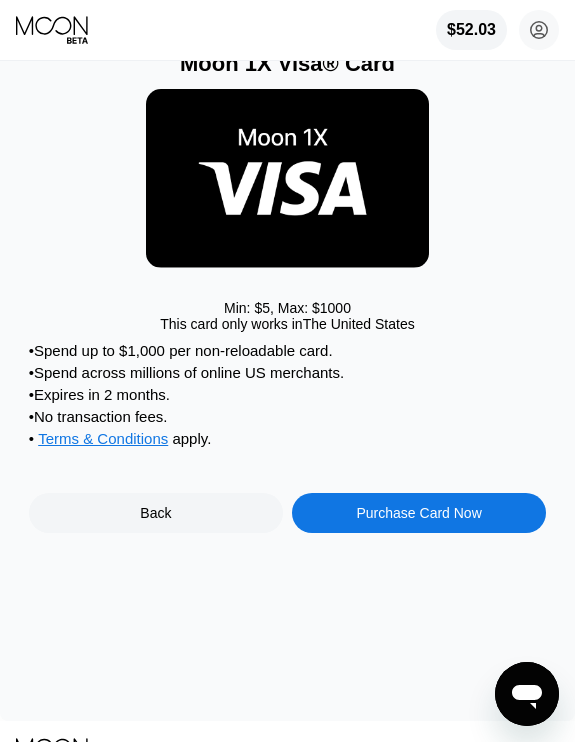 click on "Purchase Card Now" at bounding box center (418, 513) 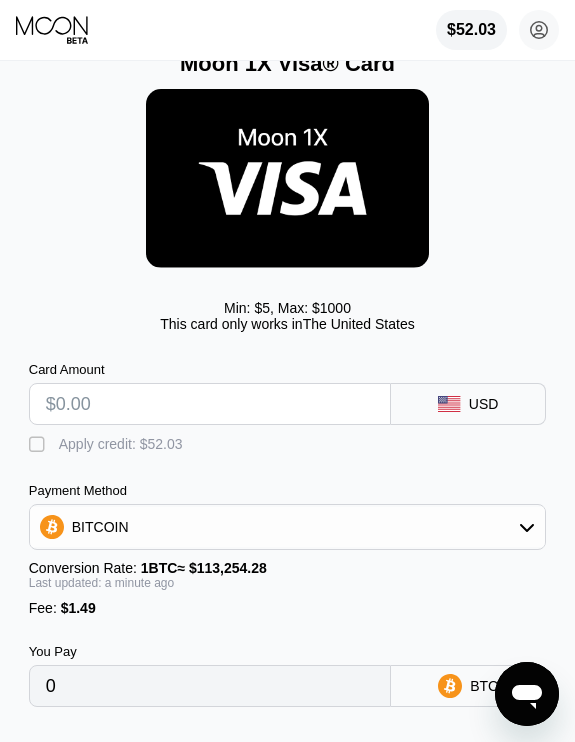 click at bounding box center [210, 404] 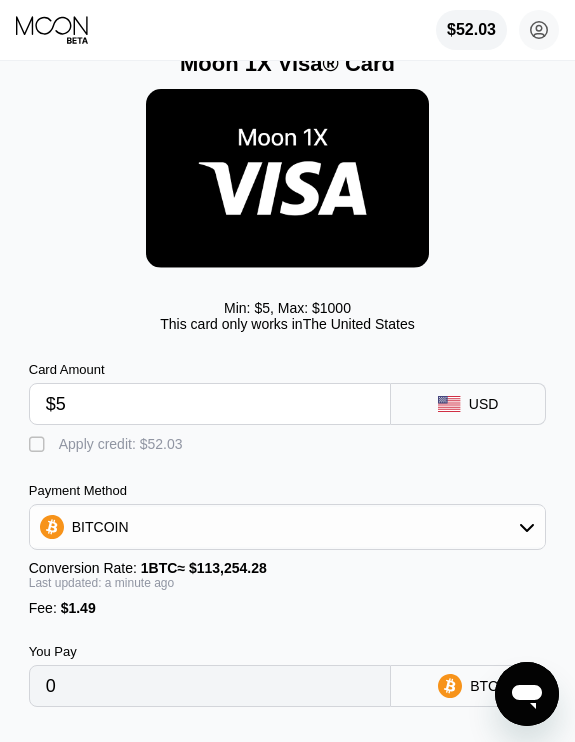 type on "0.00005731" 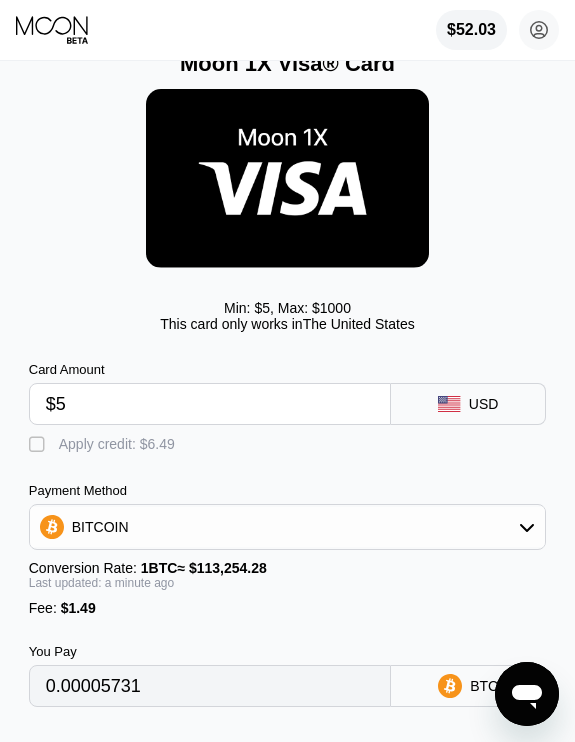 type on "$5" 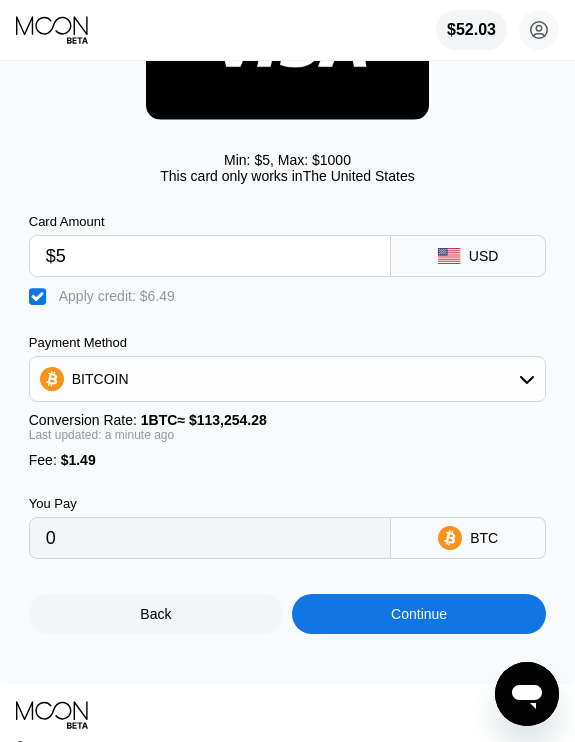 scroll, scrollTop: 165, scrollLeft: 0, axis: vertical 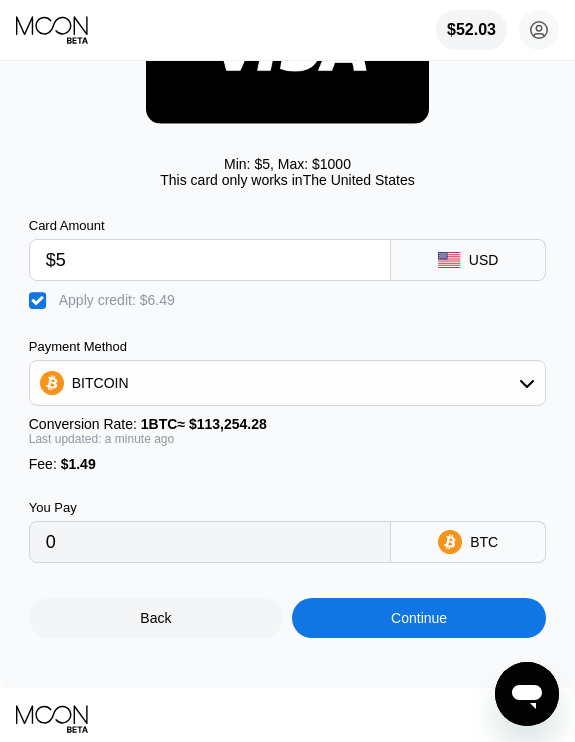 click on "Continue" at bounding box center [419, 618] 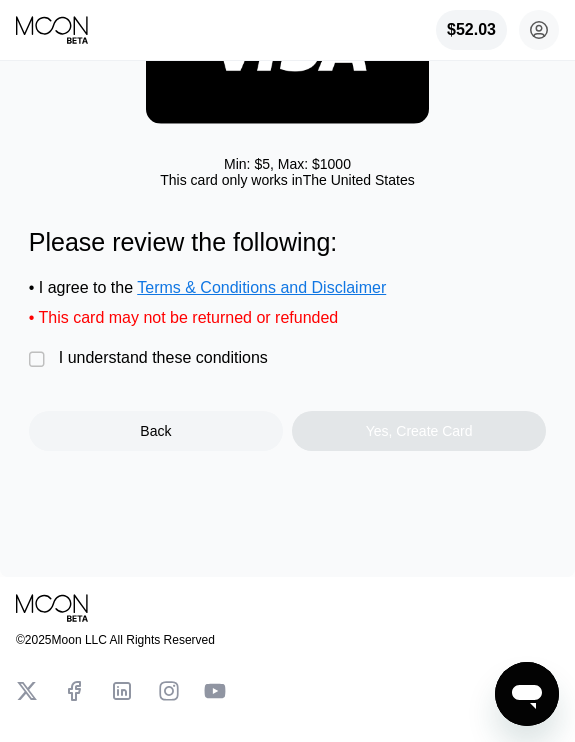 scroll, scrollTop: 0, scrollLeft: 0, axis: both 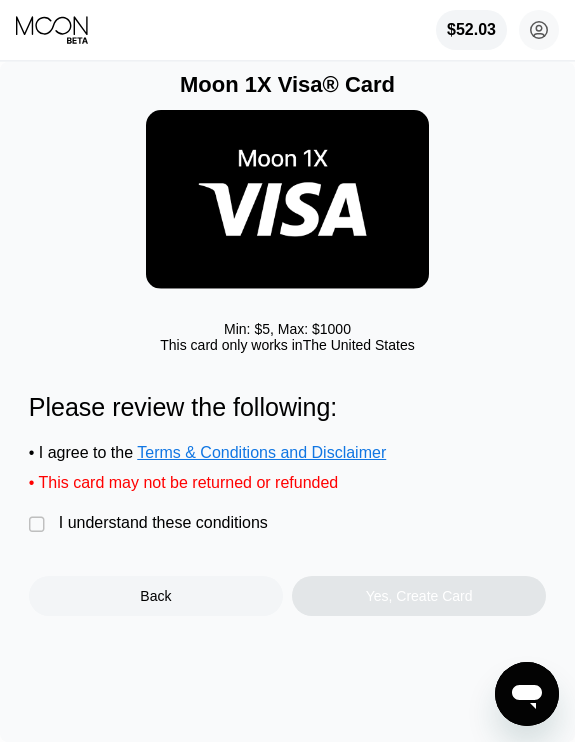 drag, startPoint x: 44, startPoint y: 524, endPoint x: 110, endPoint y: 531, distance: 66.37017 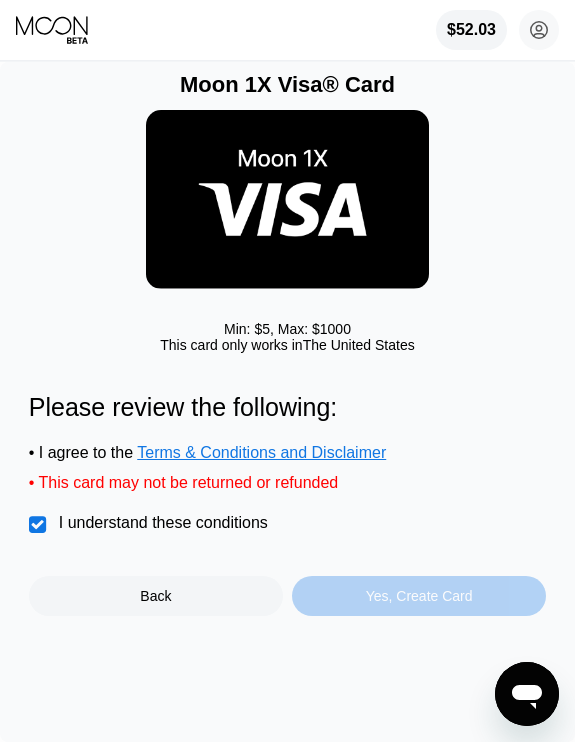 click on "Yes, Create Card" at bounding box center (419, 596) 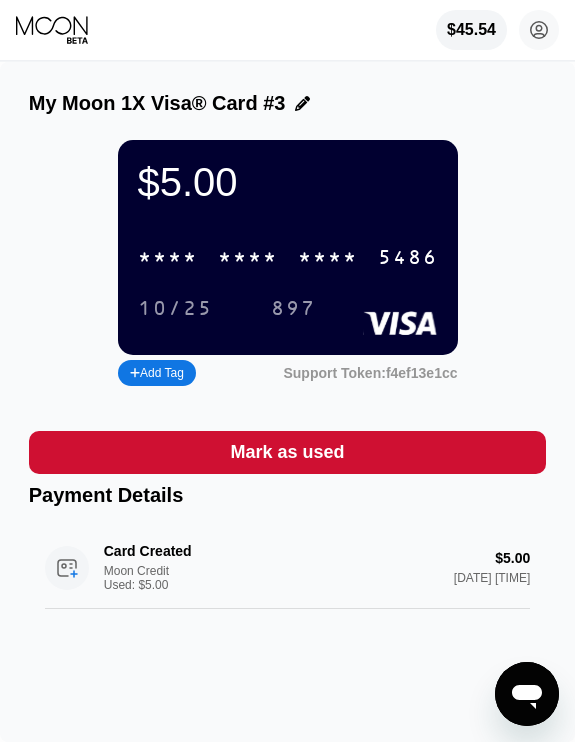 click on "* * * *" at bounding box center [248, 258] 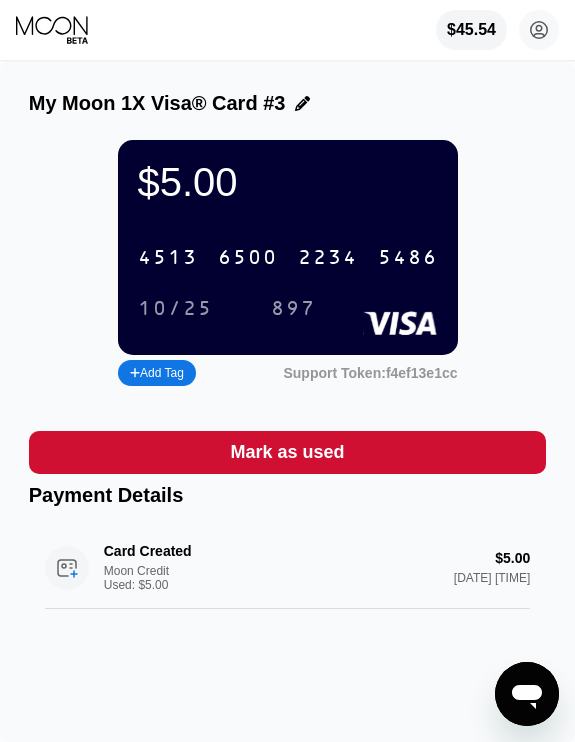 click 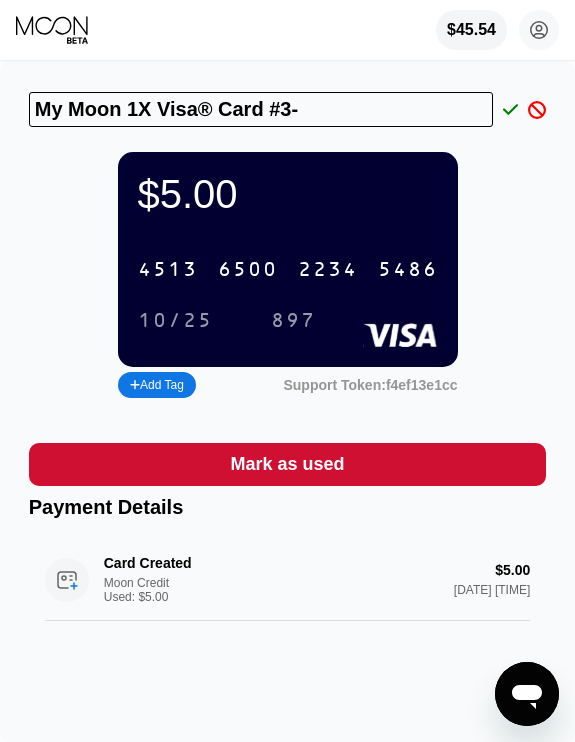 type on "My Moon 1X Visa® Card #3-" 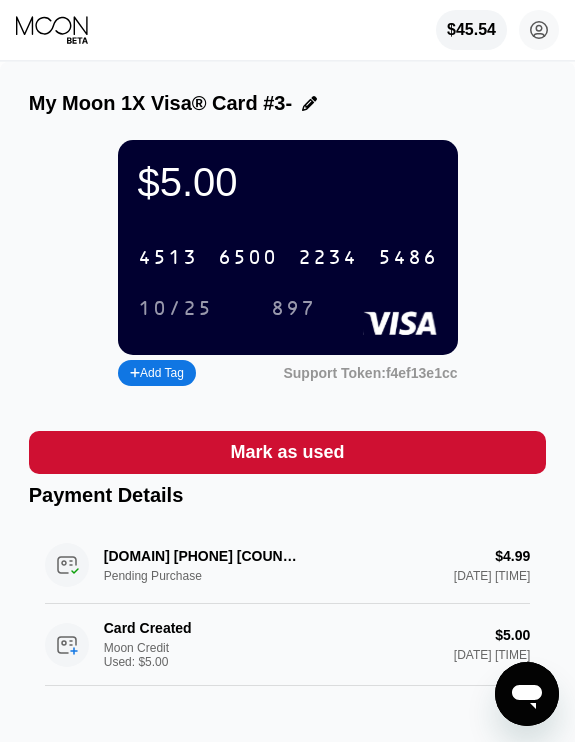 click 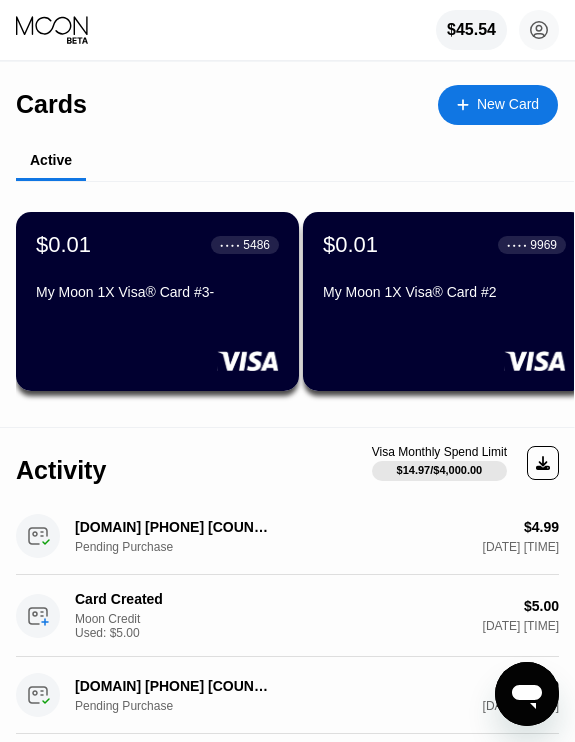 scroll, scrollTop: 0, scrollLeft: 0, axis: both 